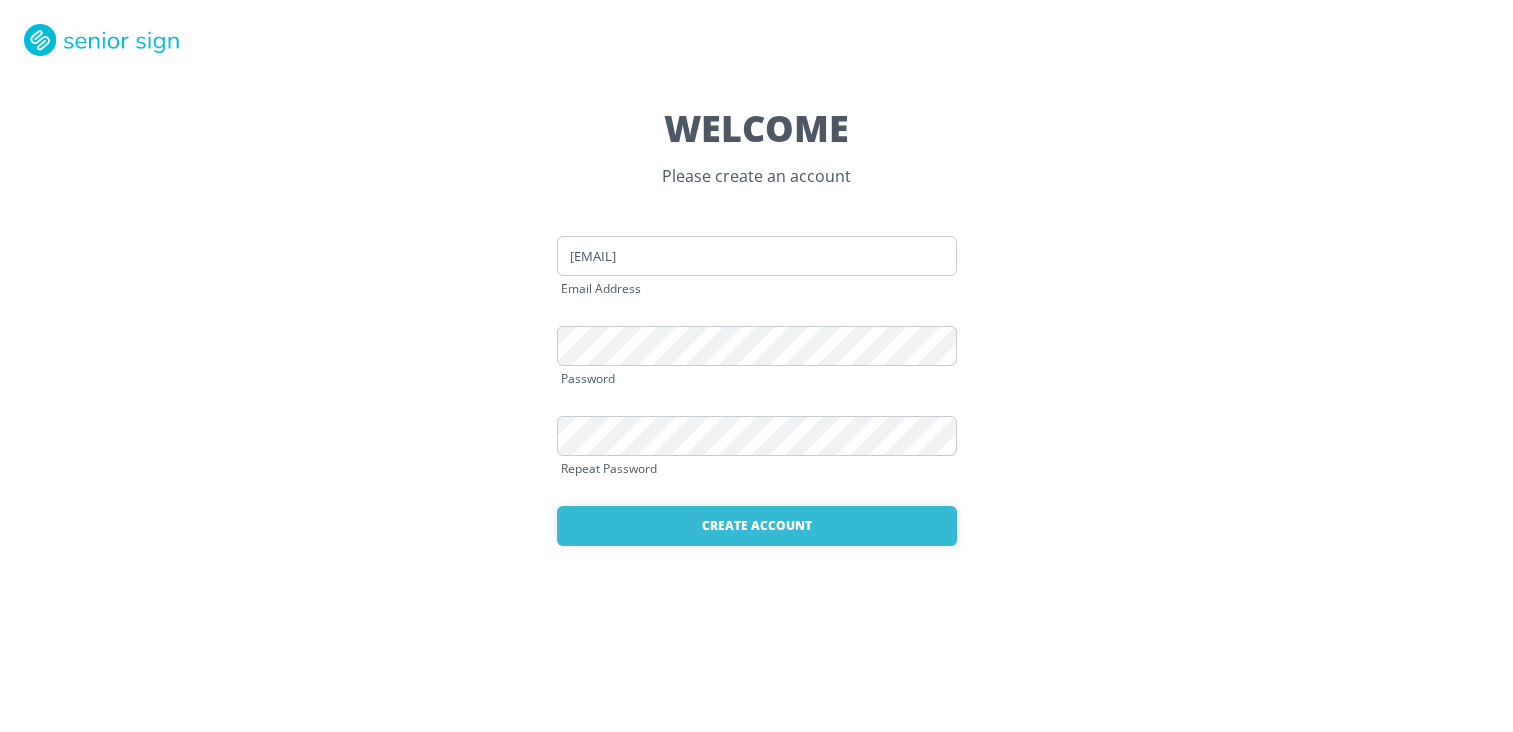 scroll, scrollTop: 0, scrollLeft: 0, axis: both 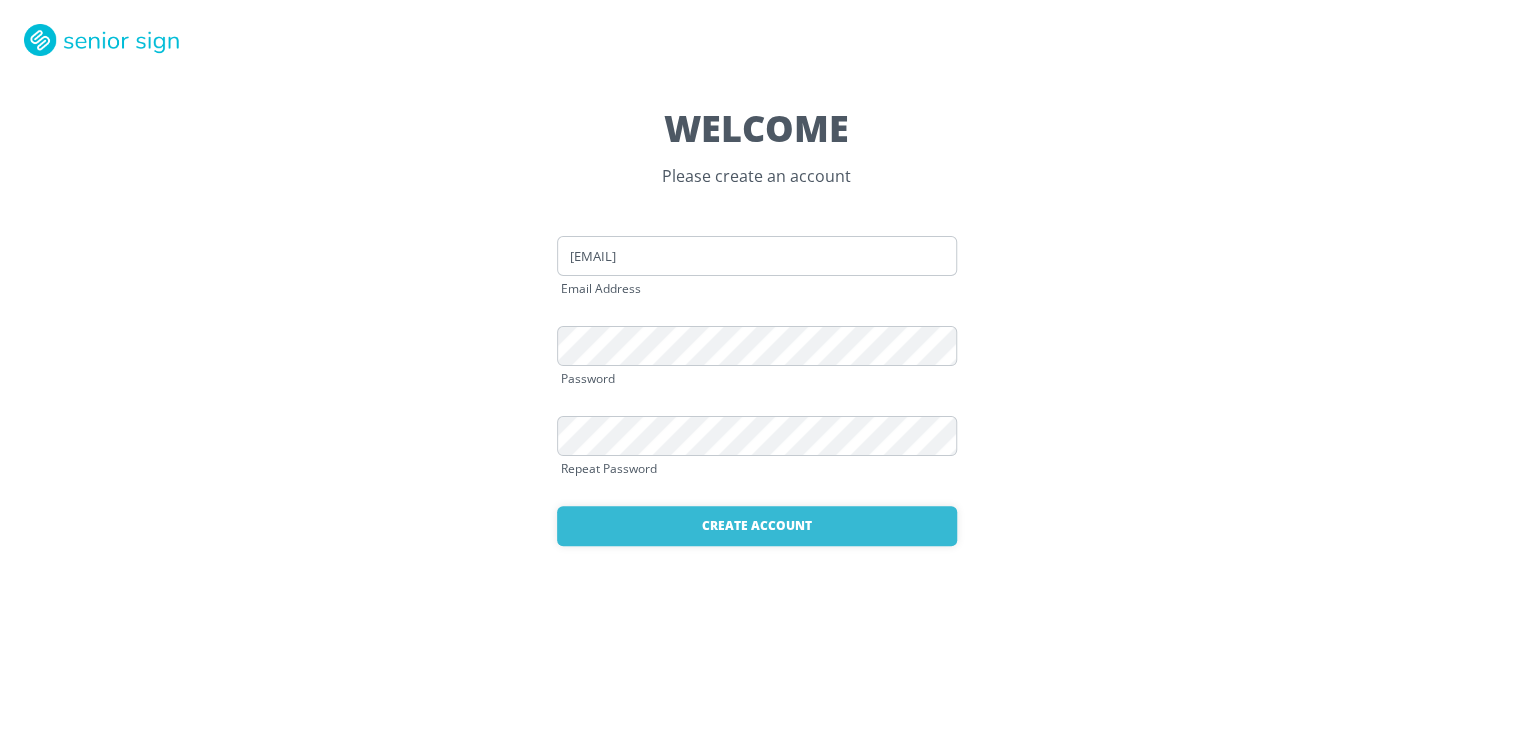 drag, startPoint x: 638, startPoint y: 367, endPoint x: 622, endPoint y: 374, distance: 17.464249 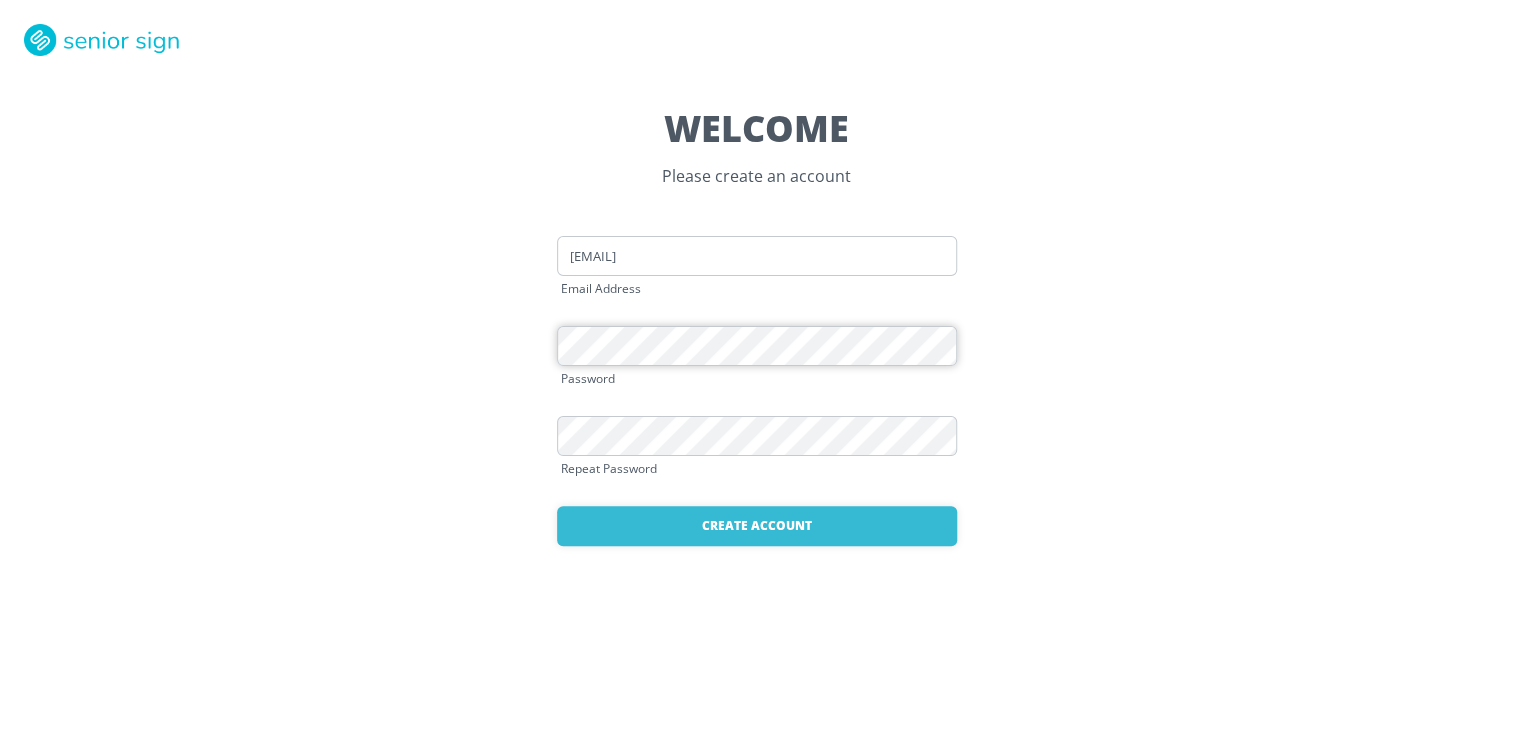 click on "WELCOME Please create an account w-steve@att.net Email Address Password Repeat Password Create Account Already have an account?  Login here" at bounding box center [756, 366] 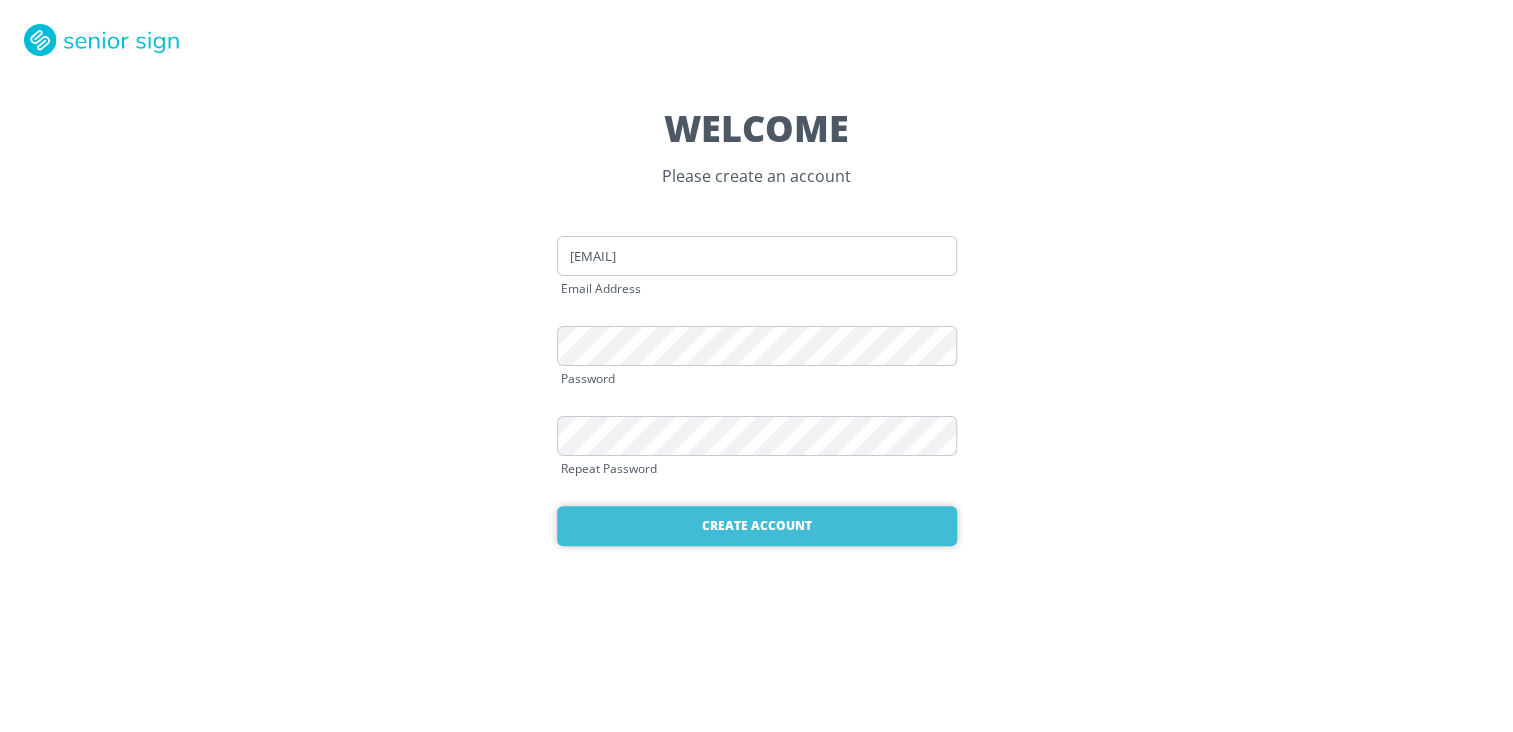 click on "Create Account" at bounding box center [757, 526] 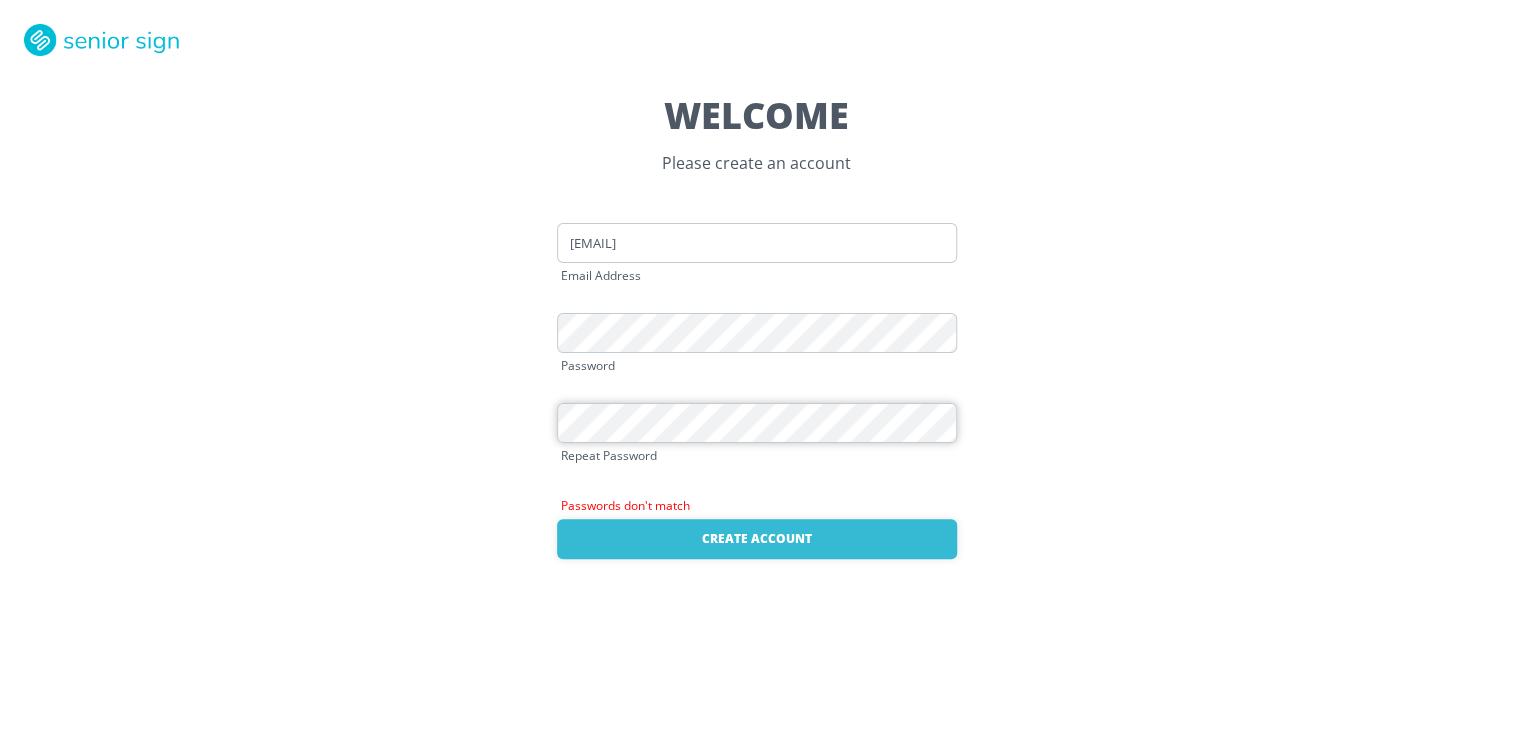 click on "Create Account" at bounding box center (757, 539) 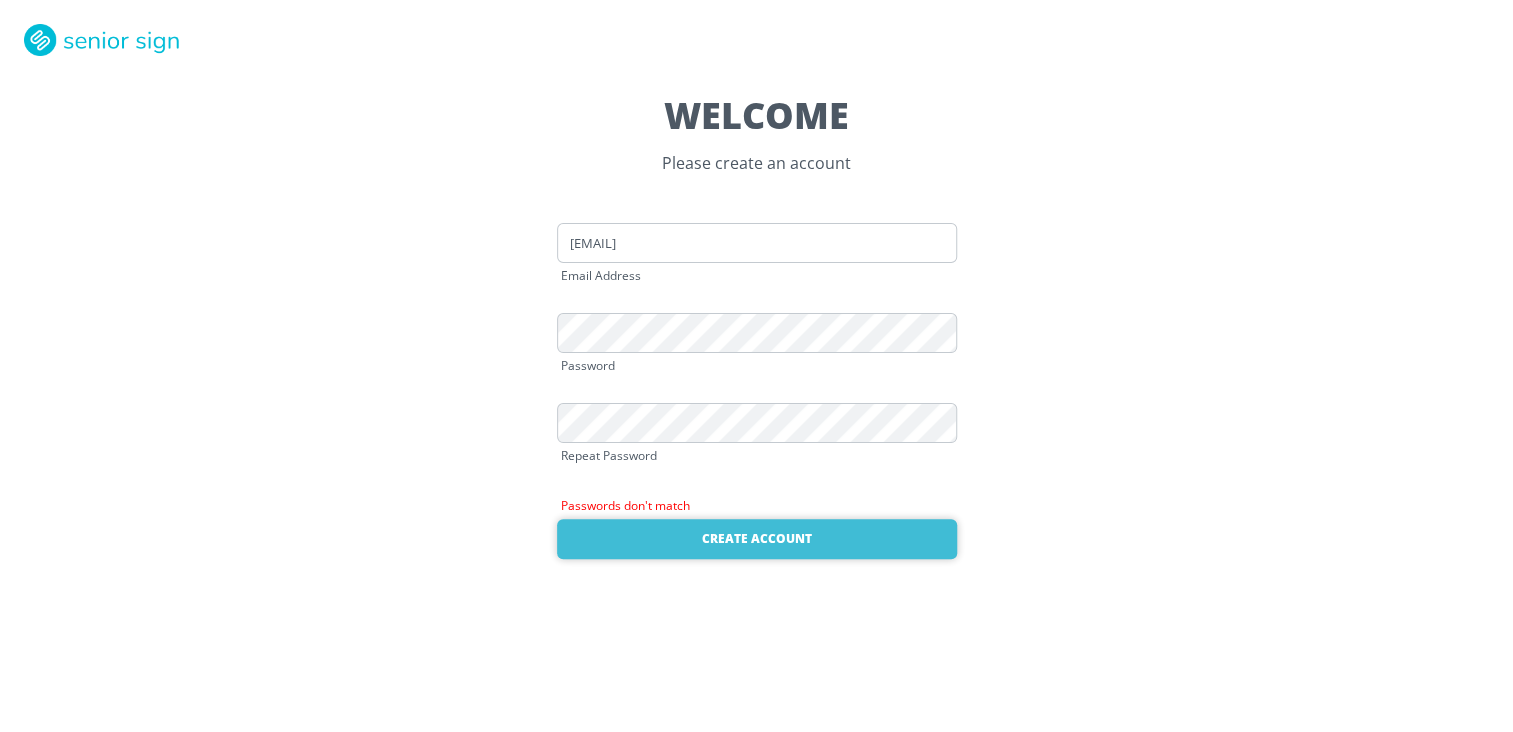click on "Create Account" at bounding box center [757, 539] 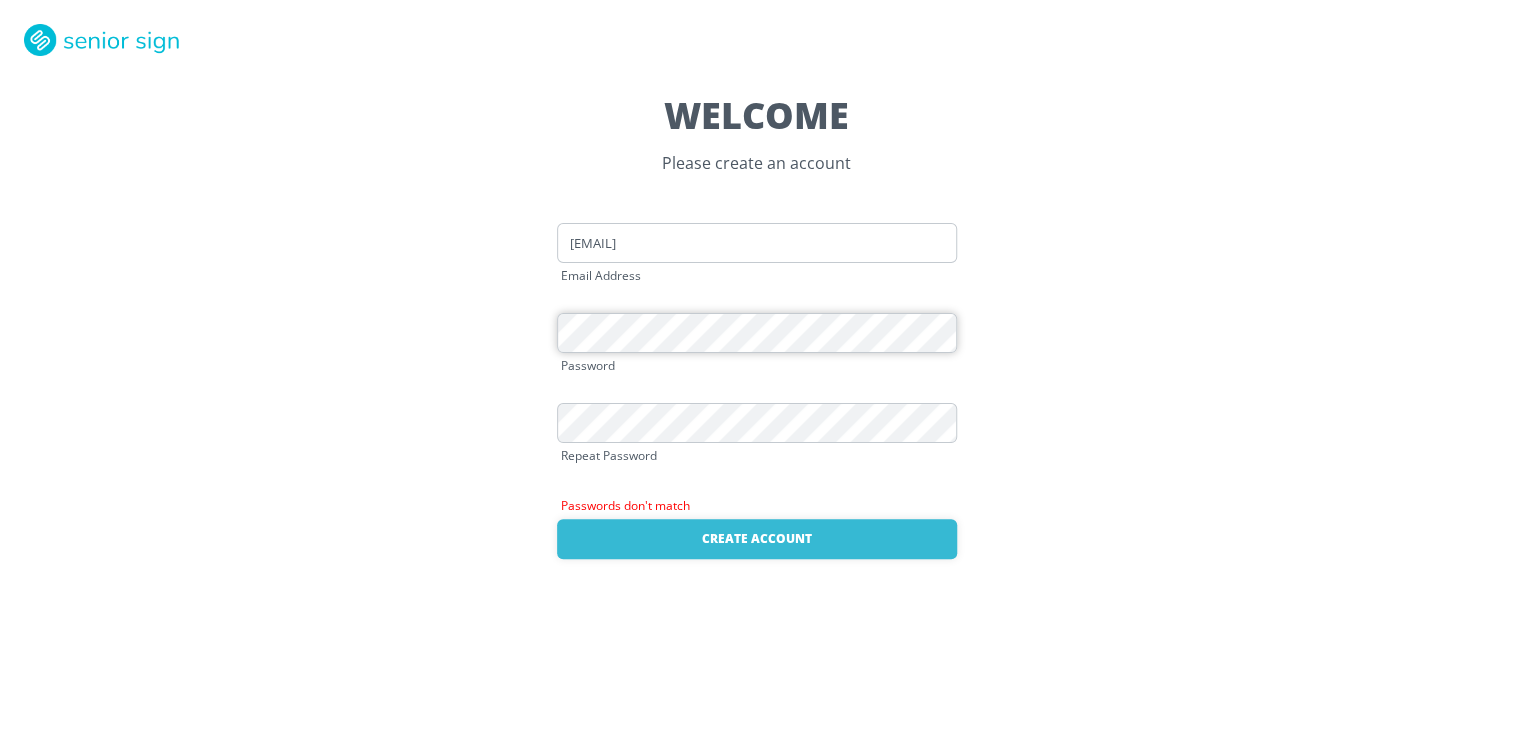 click on "Create Account" at bounding box center [757, 539] 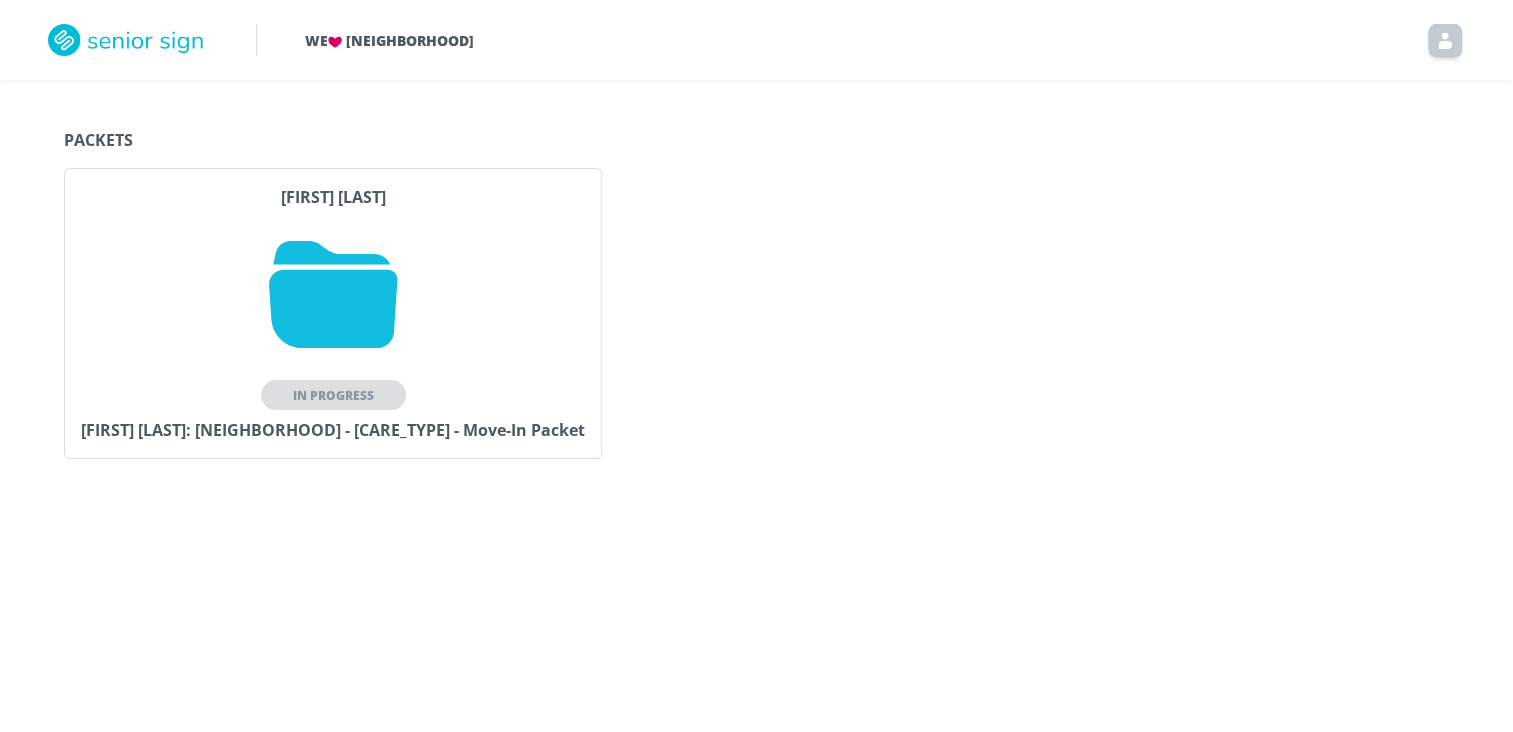 click on "Marie Wilson In Progress Marie Wilson: Parcside Neighborhood - Memory Care - Move-In Packet" at bounding box center (358, 313) 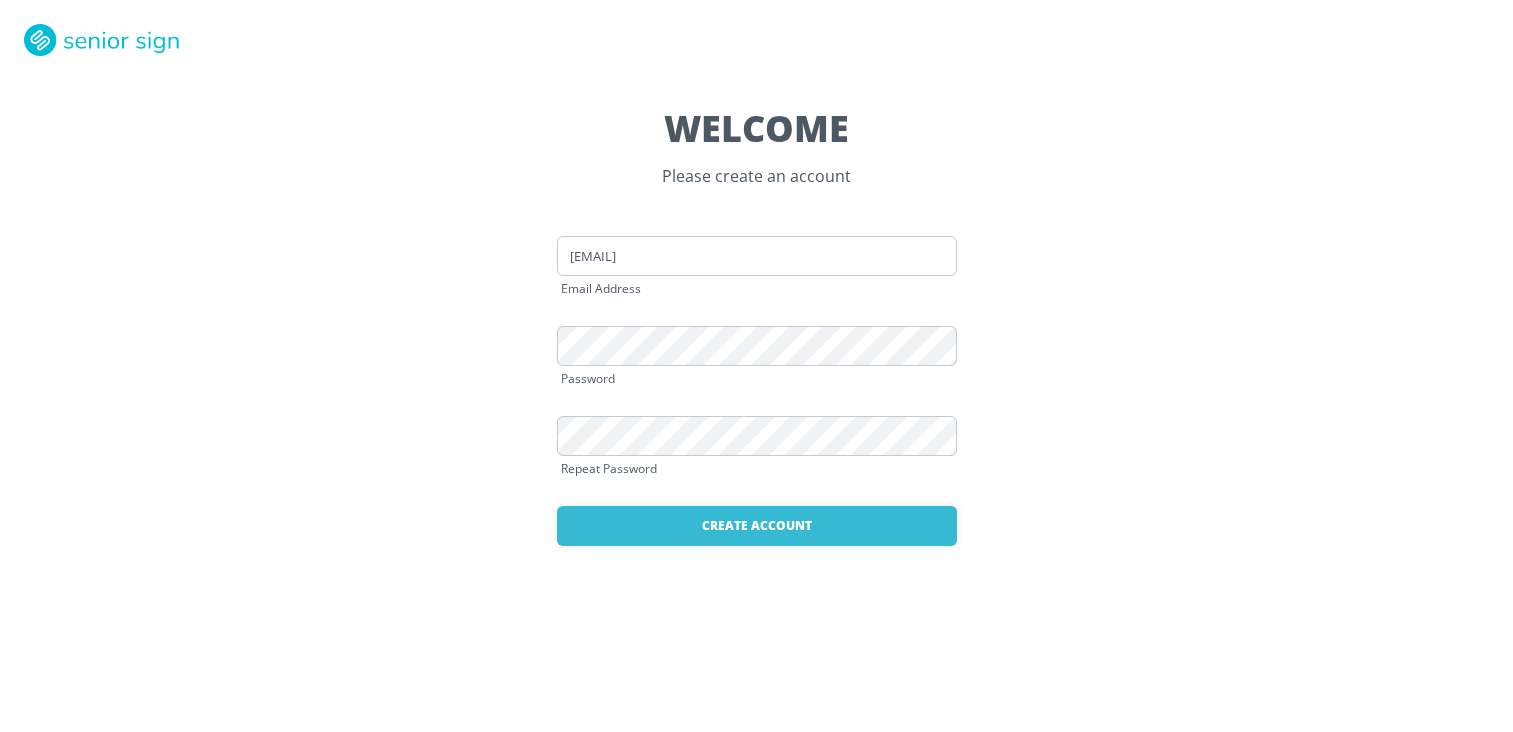scroll, scrollTop: 0, scrollLeft: 0, axis: both 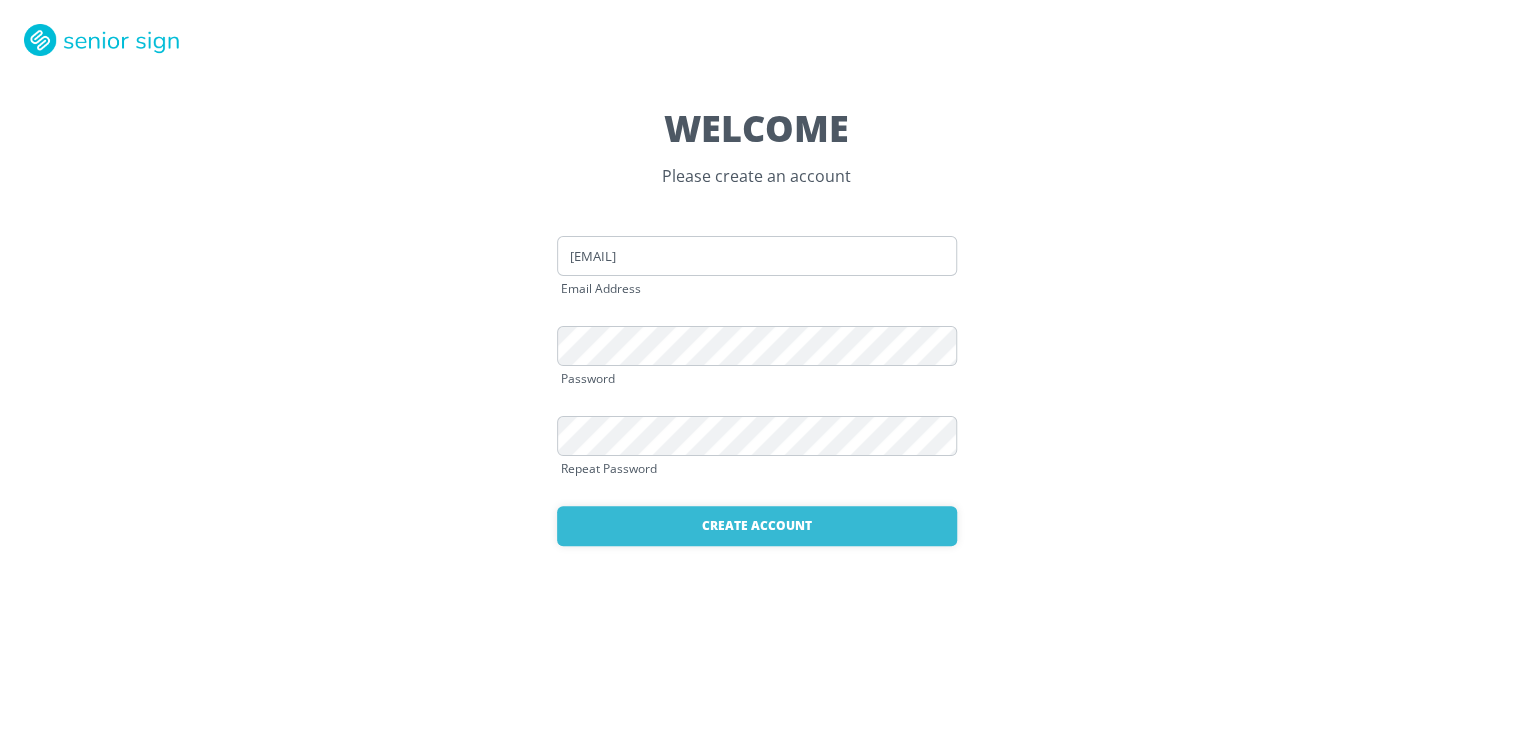 click at bounding box center (104, 40) 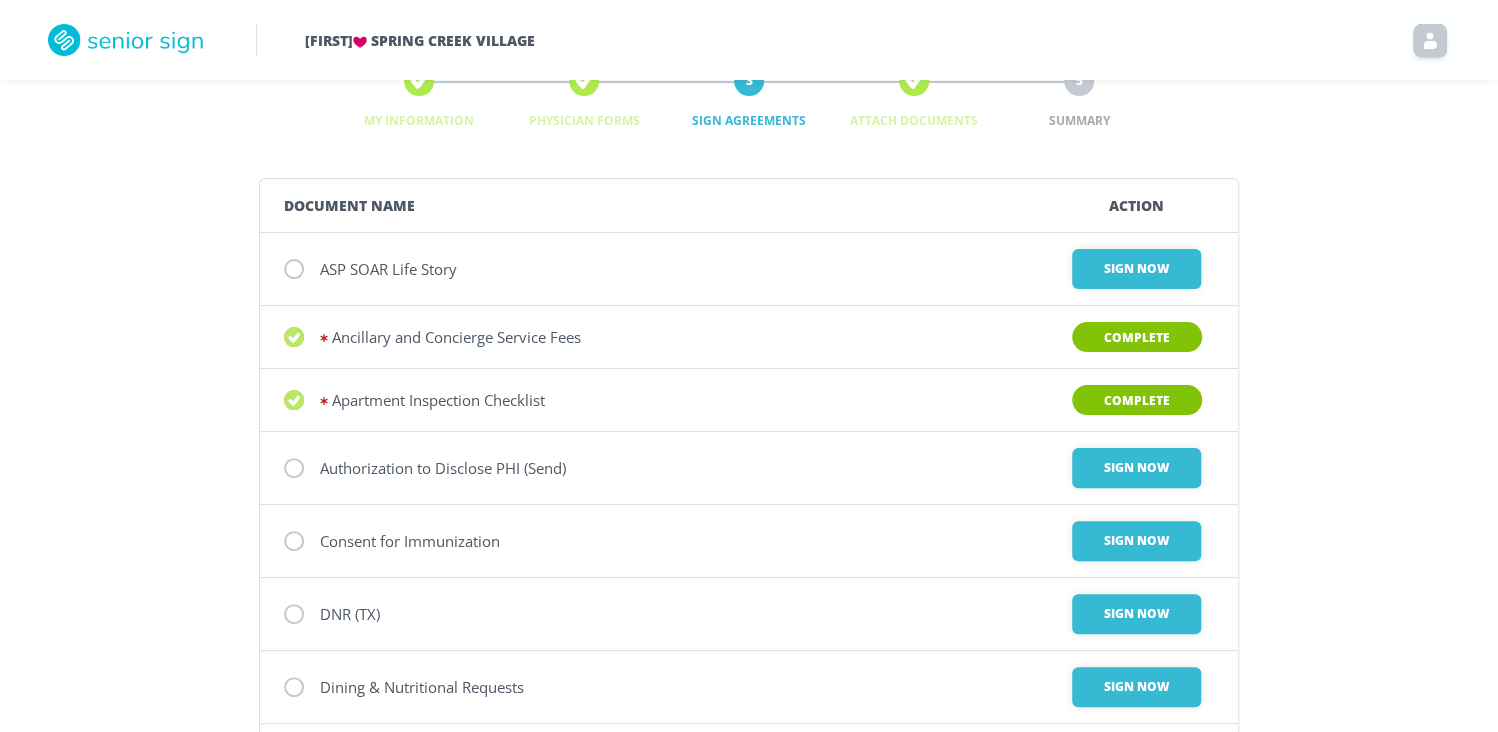 scroll, scrollTop: 0, scrollLeft: 0, axis: both 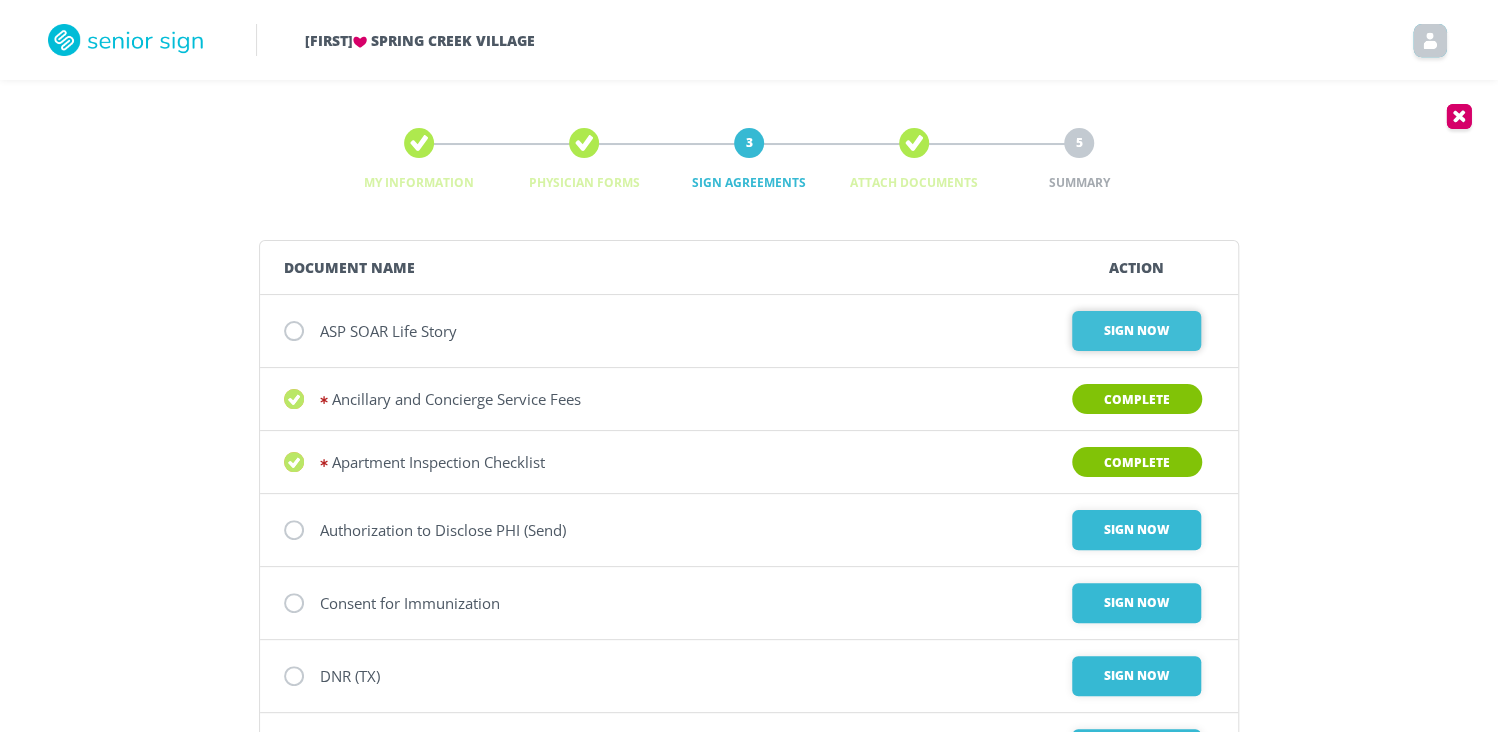 click on "Sign Now" at bounding box center (1136, 331) 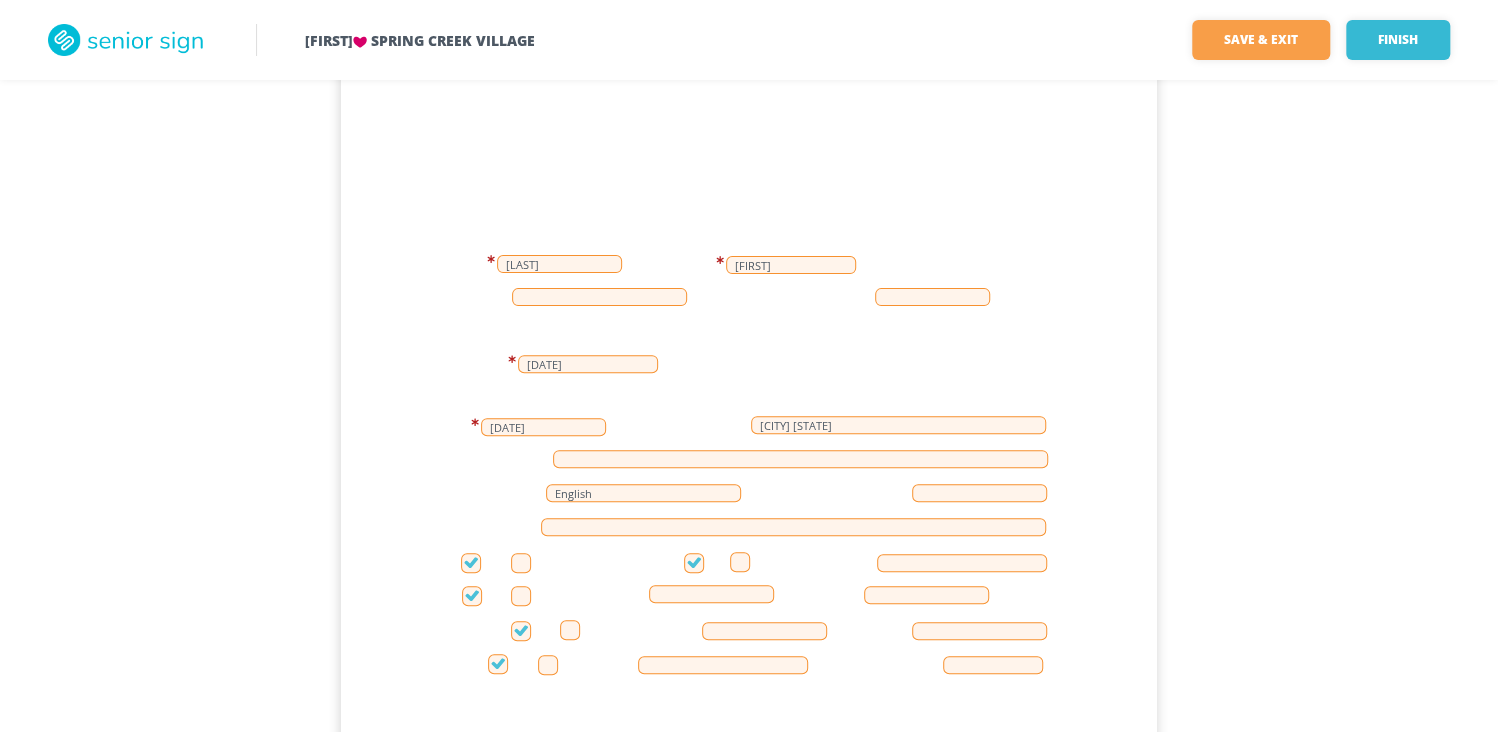 scroll, scrollTop: 200, scrollLeft: 0, axis: vertical 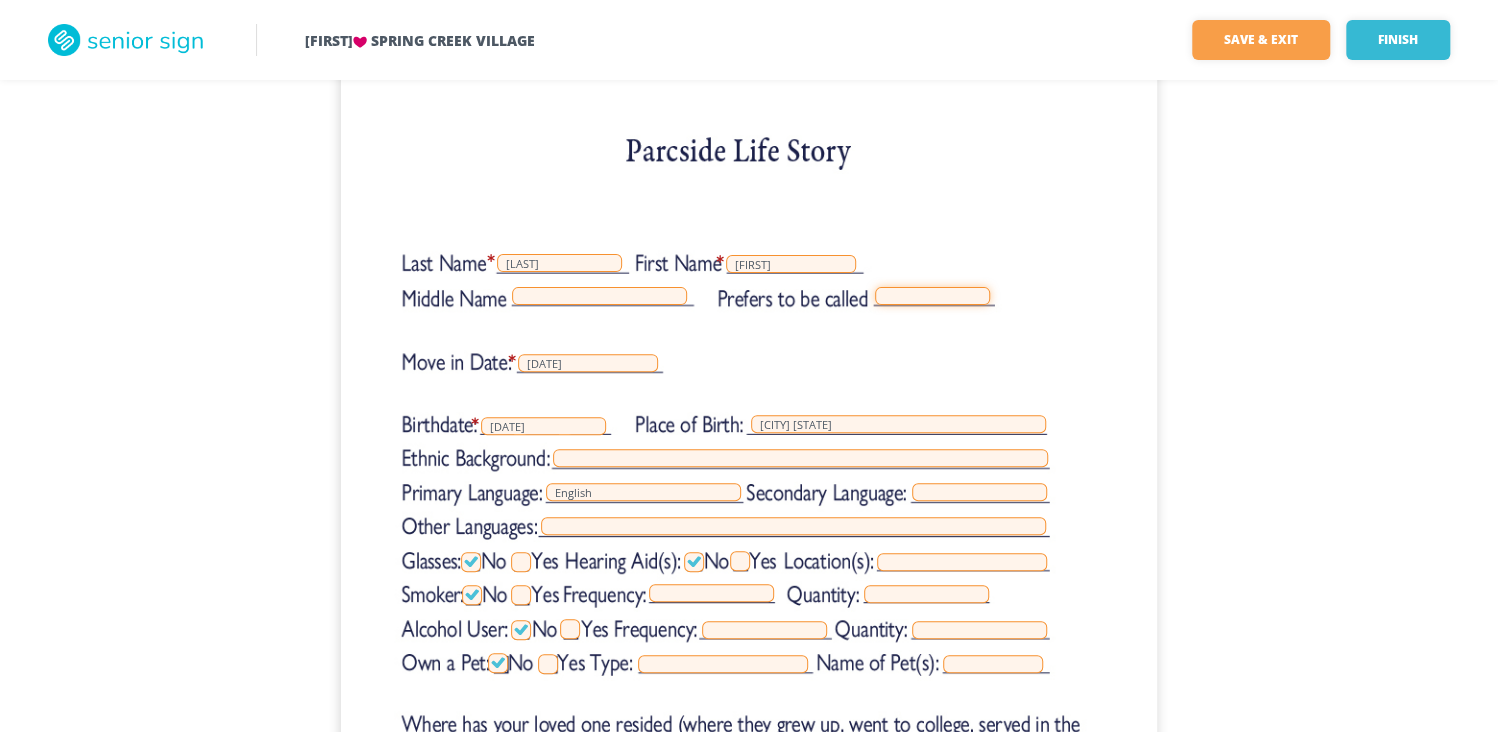 click at bounding box center [932, 296] 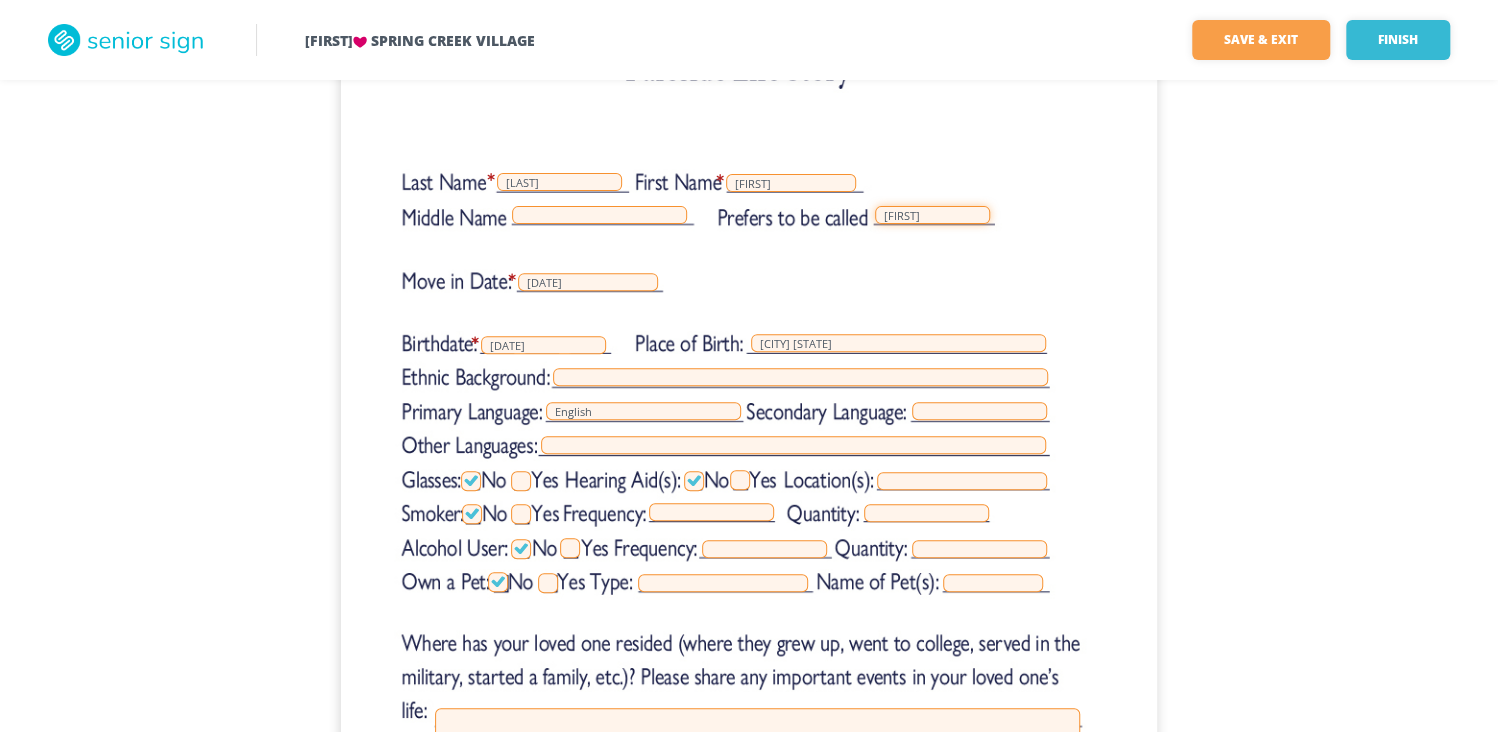 scroll, scrollTop: 400, scrollLeft: 0, axis: vertical 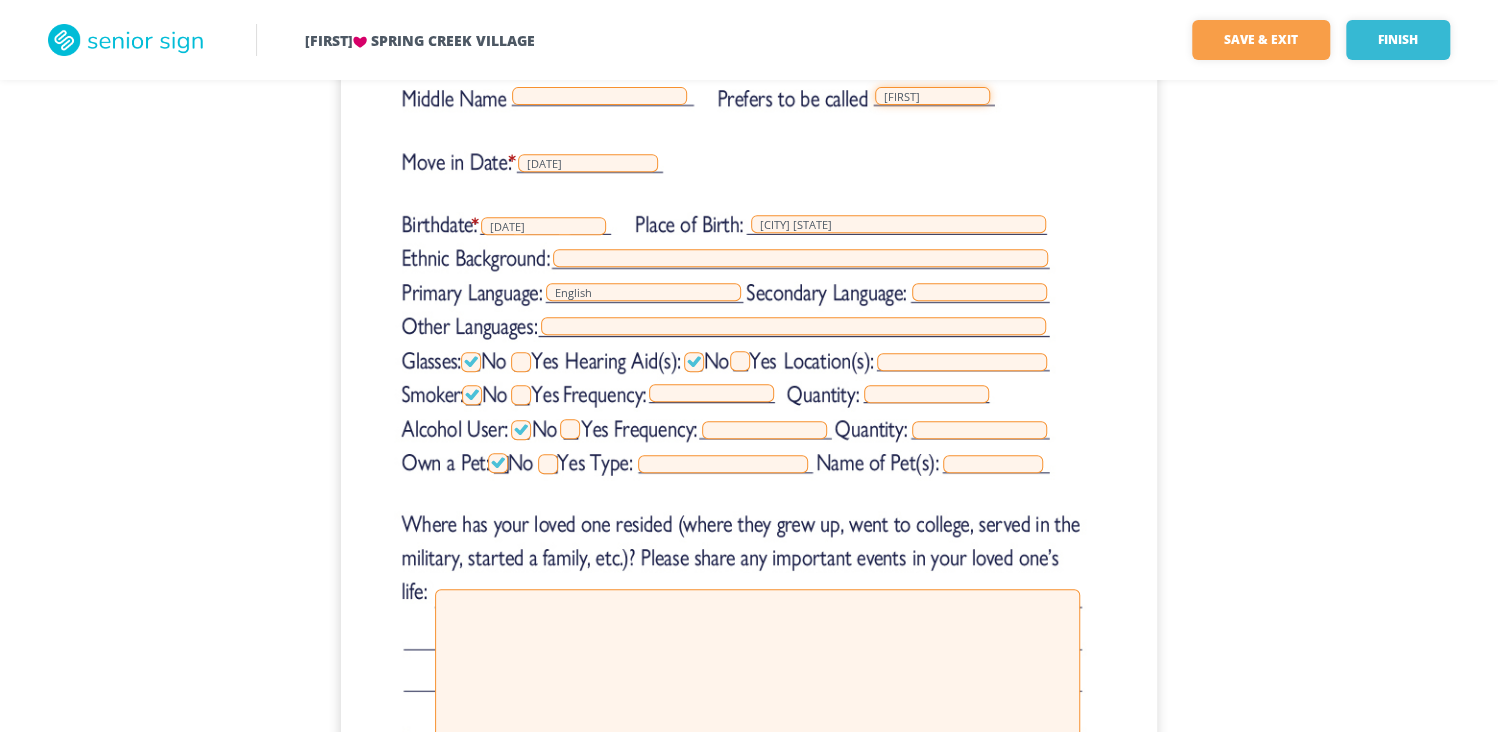 type on "[FIRST]" 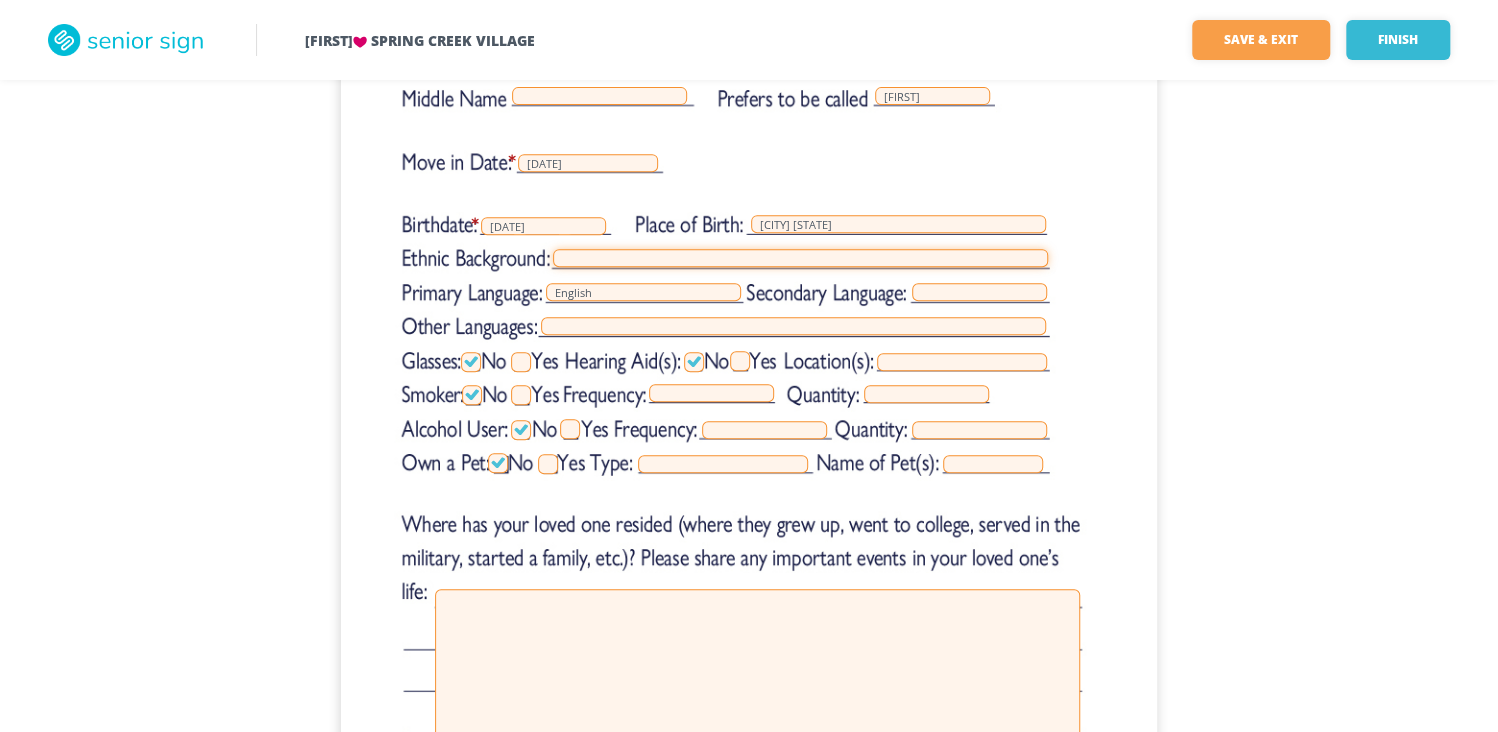 click at bounding box center (800, 258) 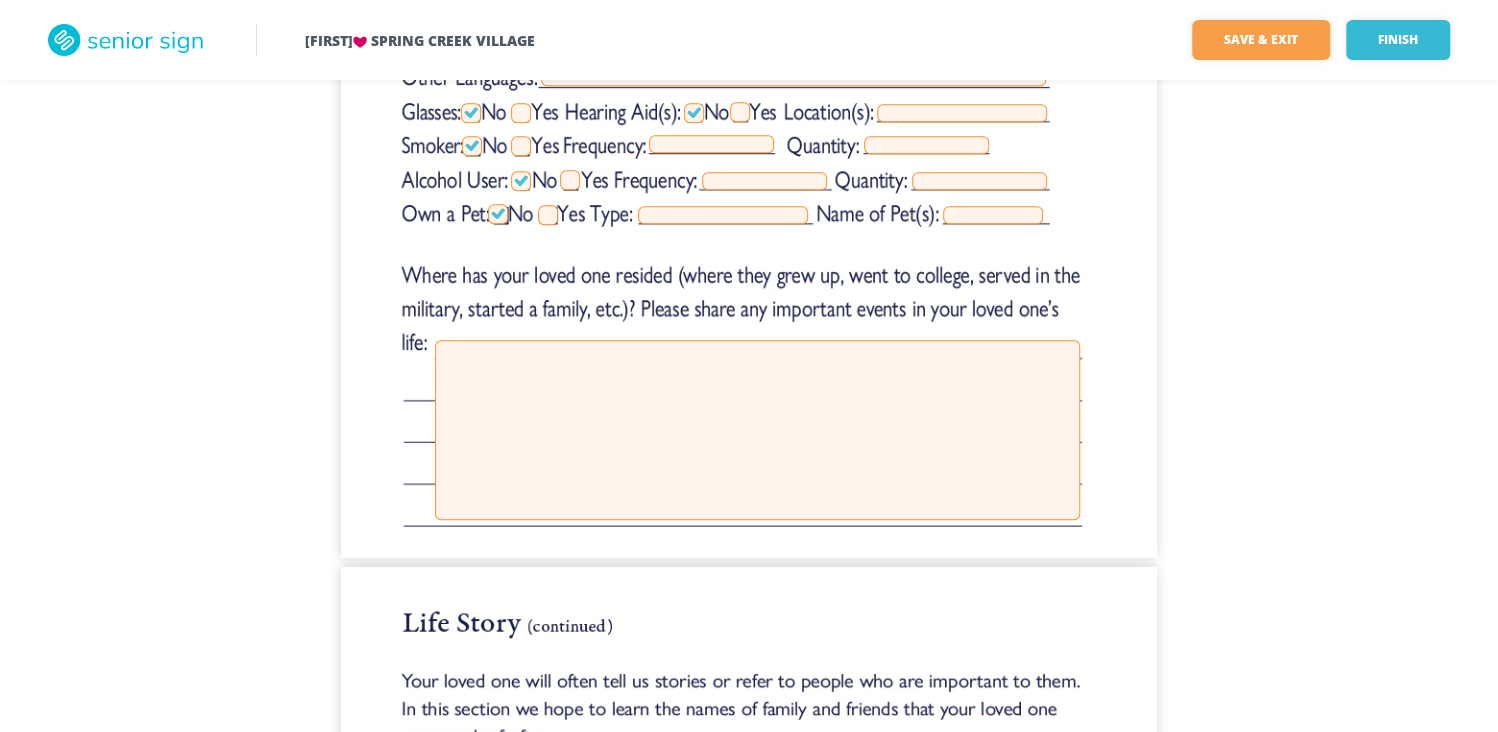 scroll, scrollTop: 700, scrollLeft: 0, axis: vertical 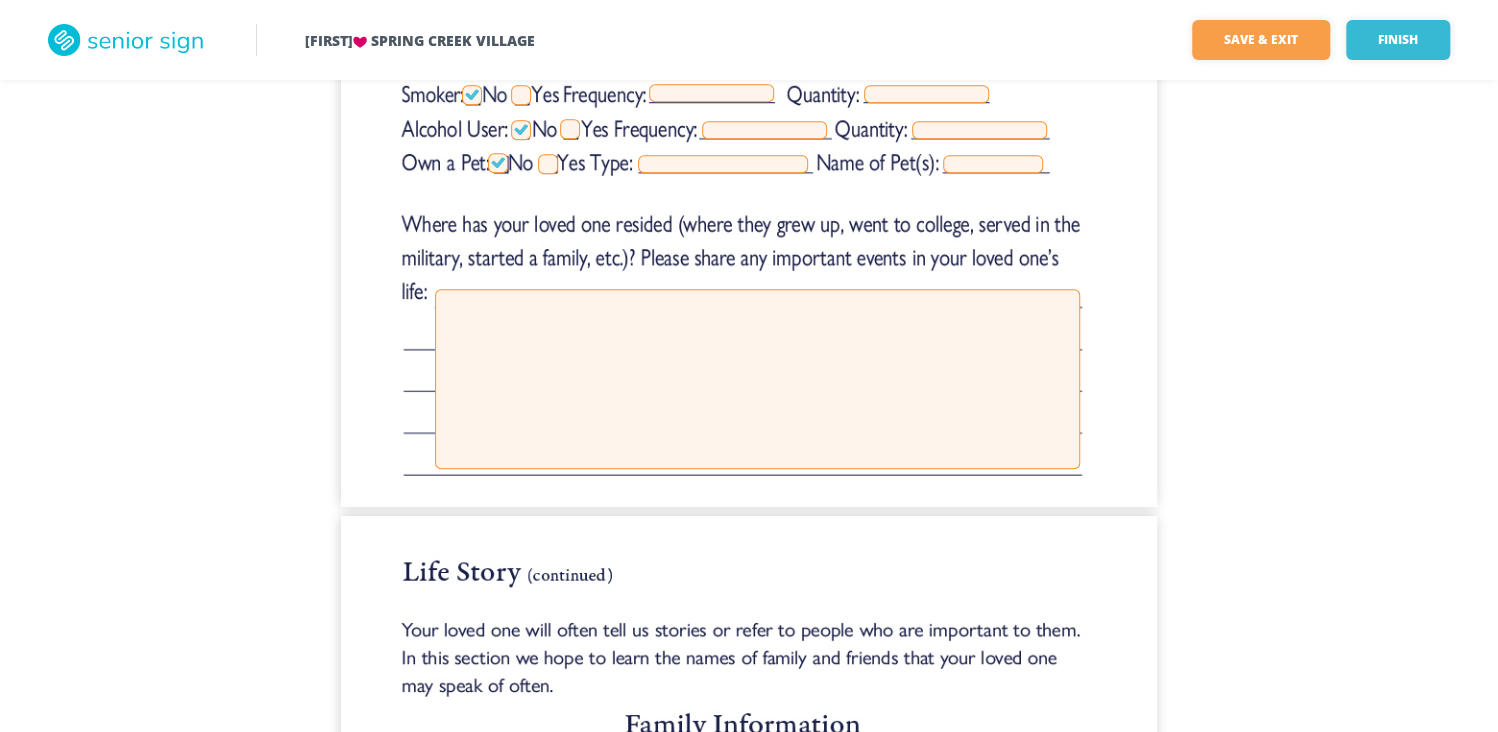 type on "White" 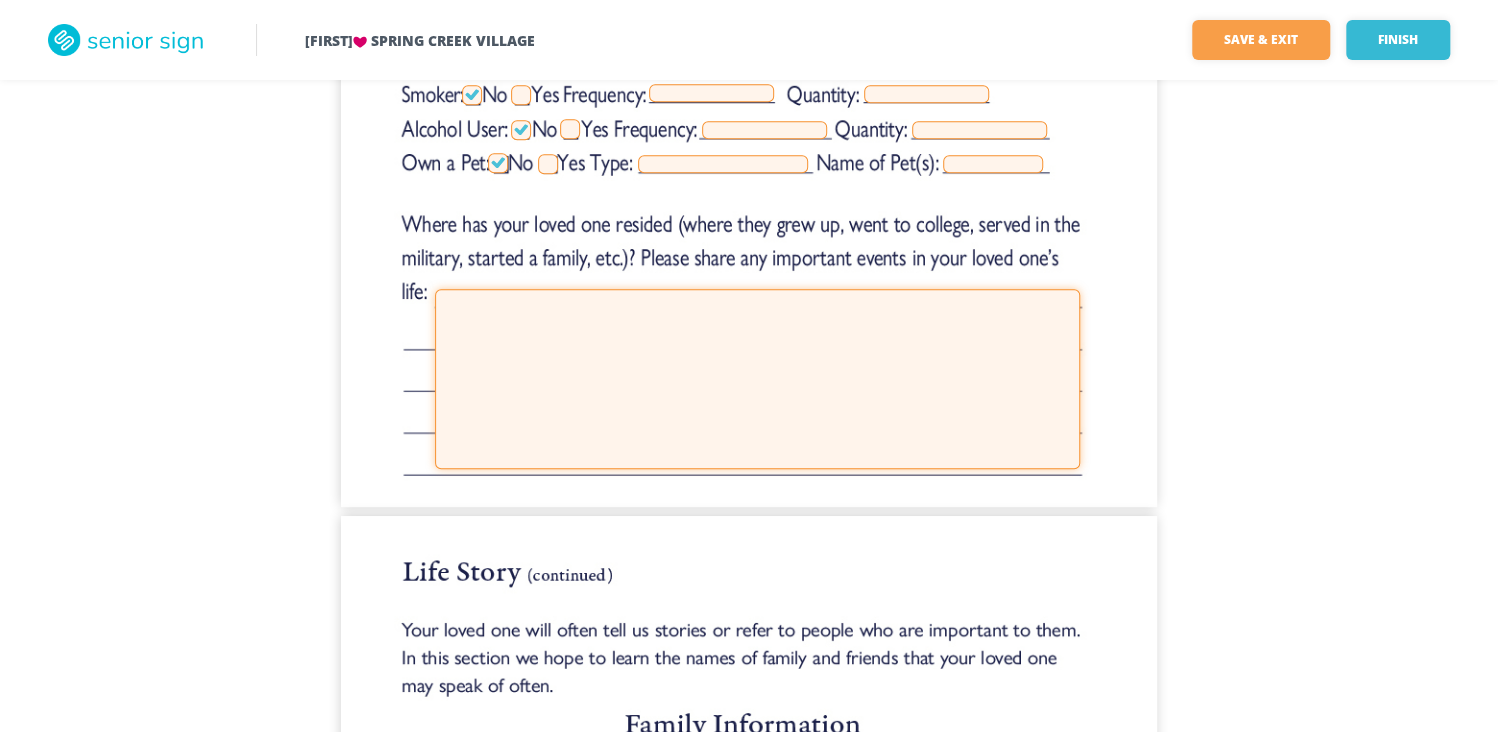 click at bounding box center [757, 379] 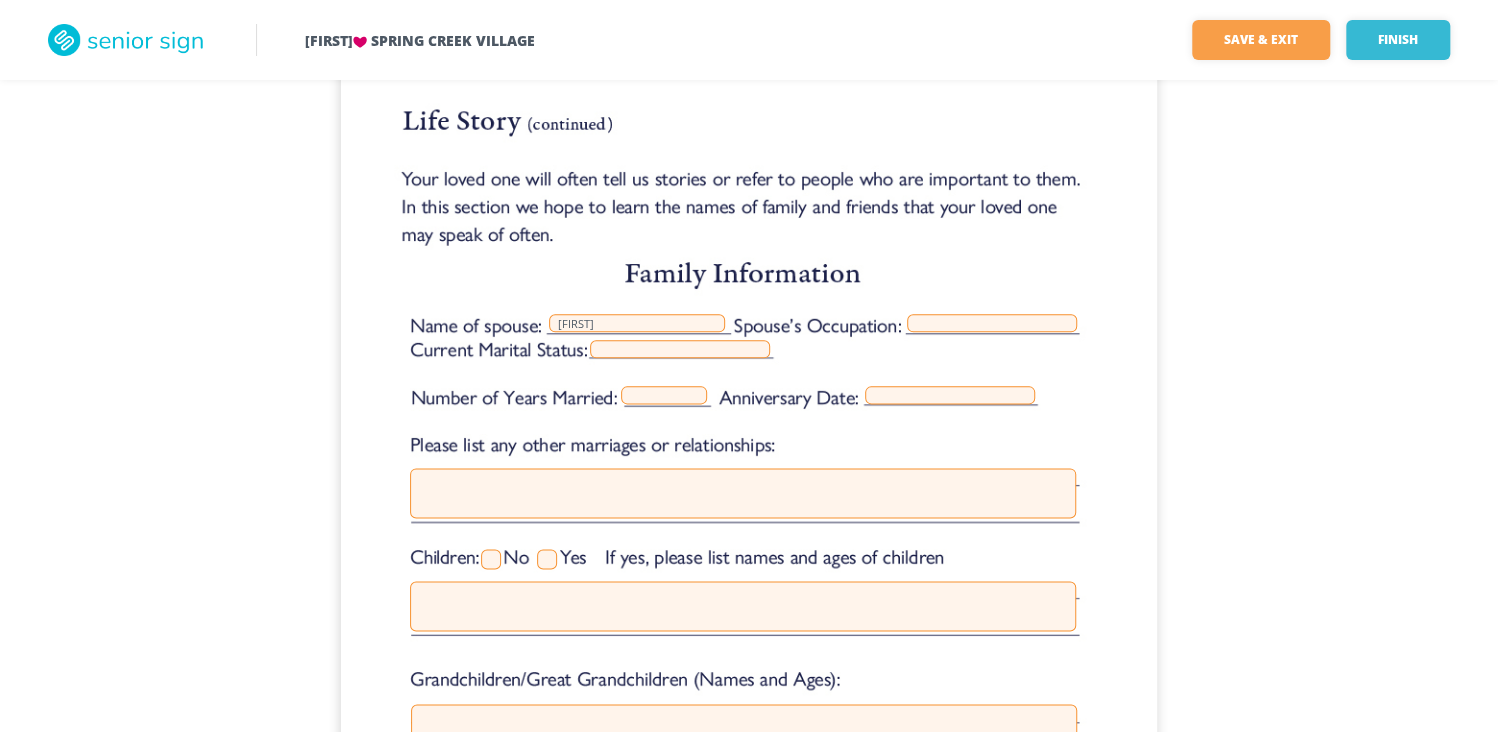 scroll, scrollTop: 1200, scrollLeft: 0, axis: vertical 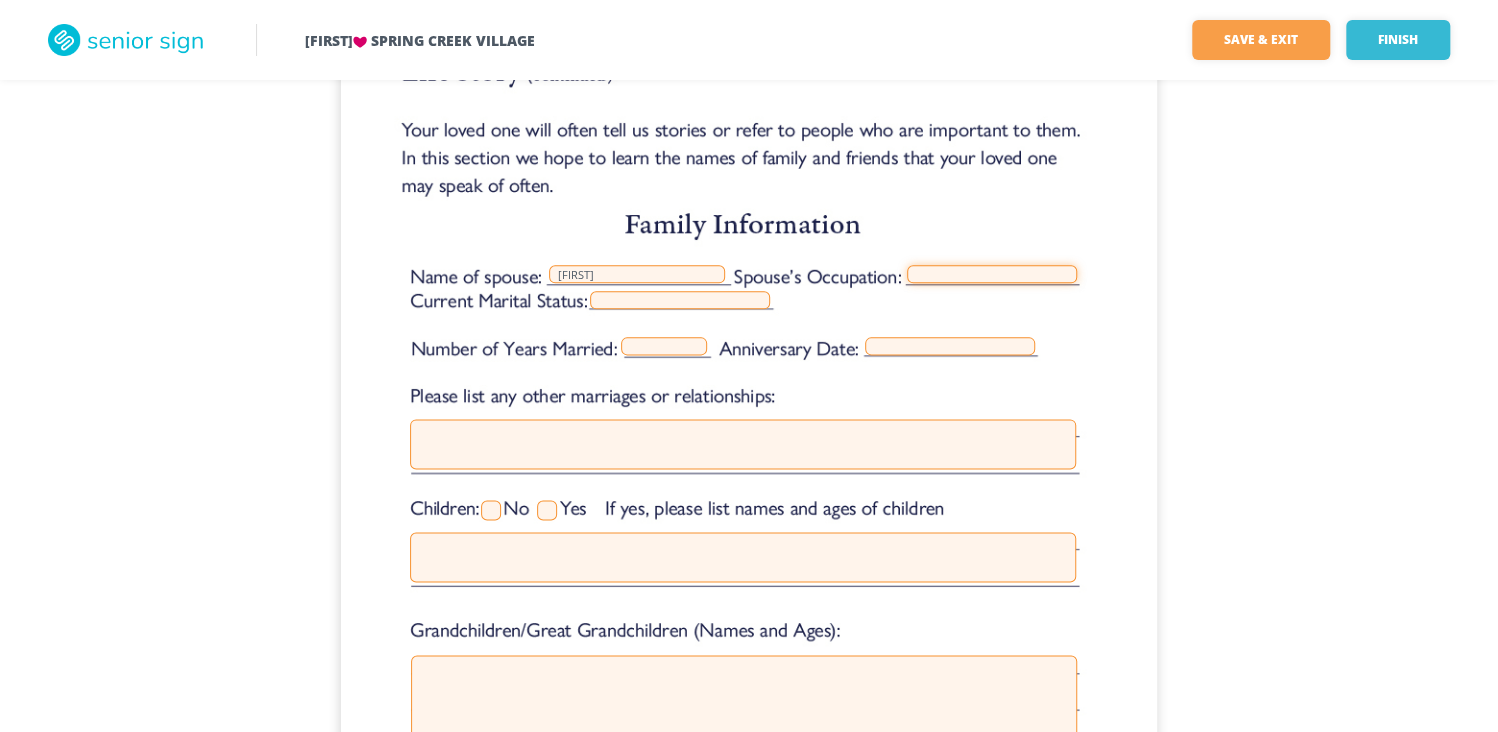 click at bounding box center [992, 274] 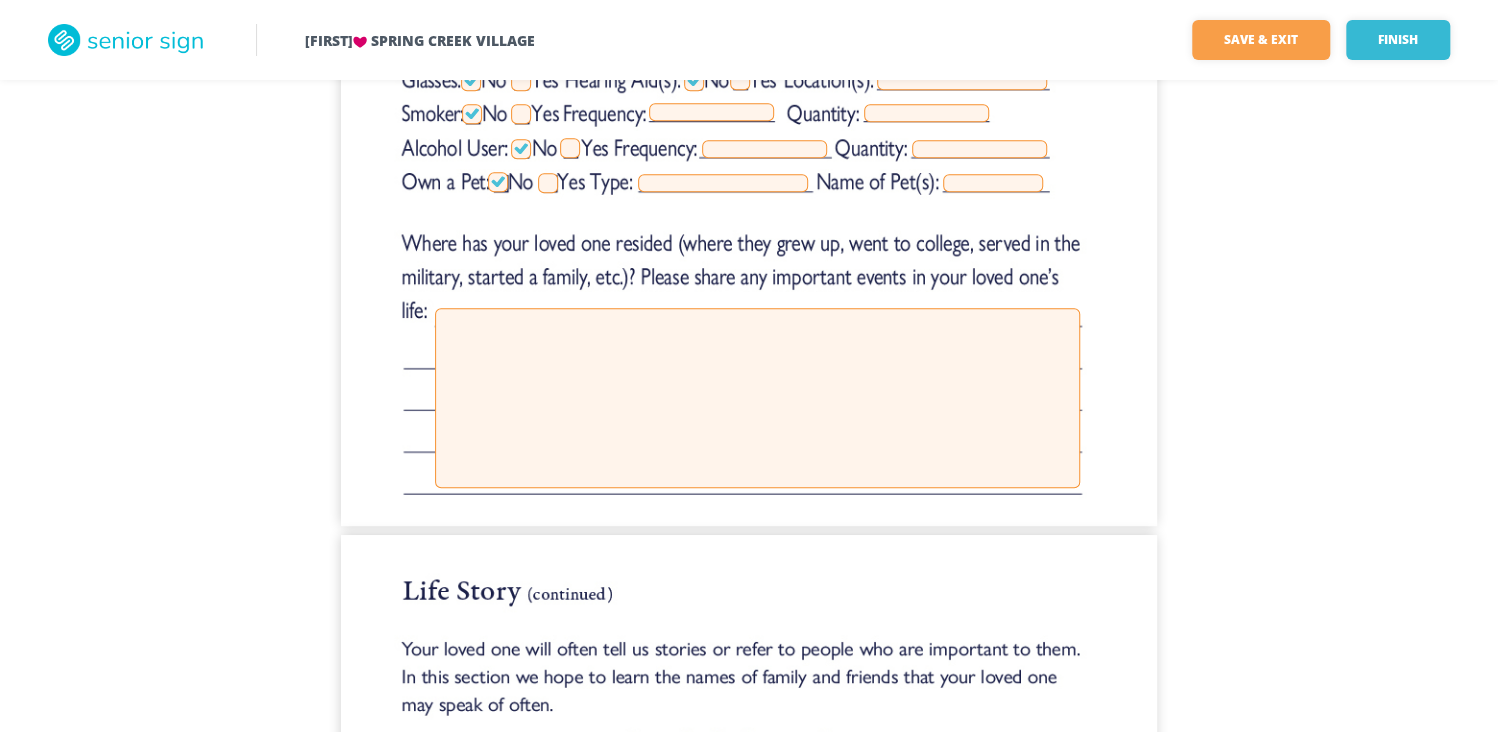 scroll, scrollTop: 800, scrollLeft: 0, axis: vertical 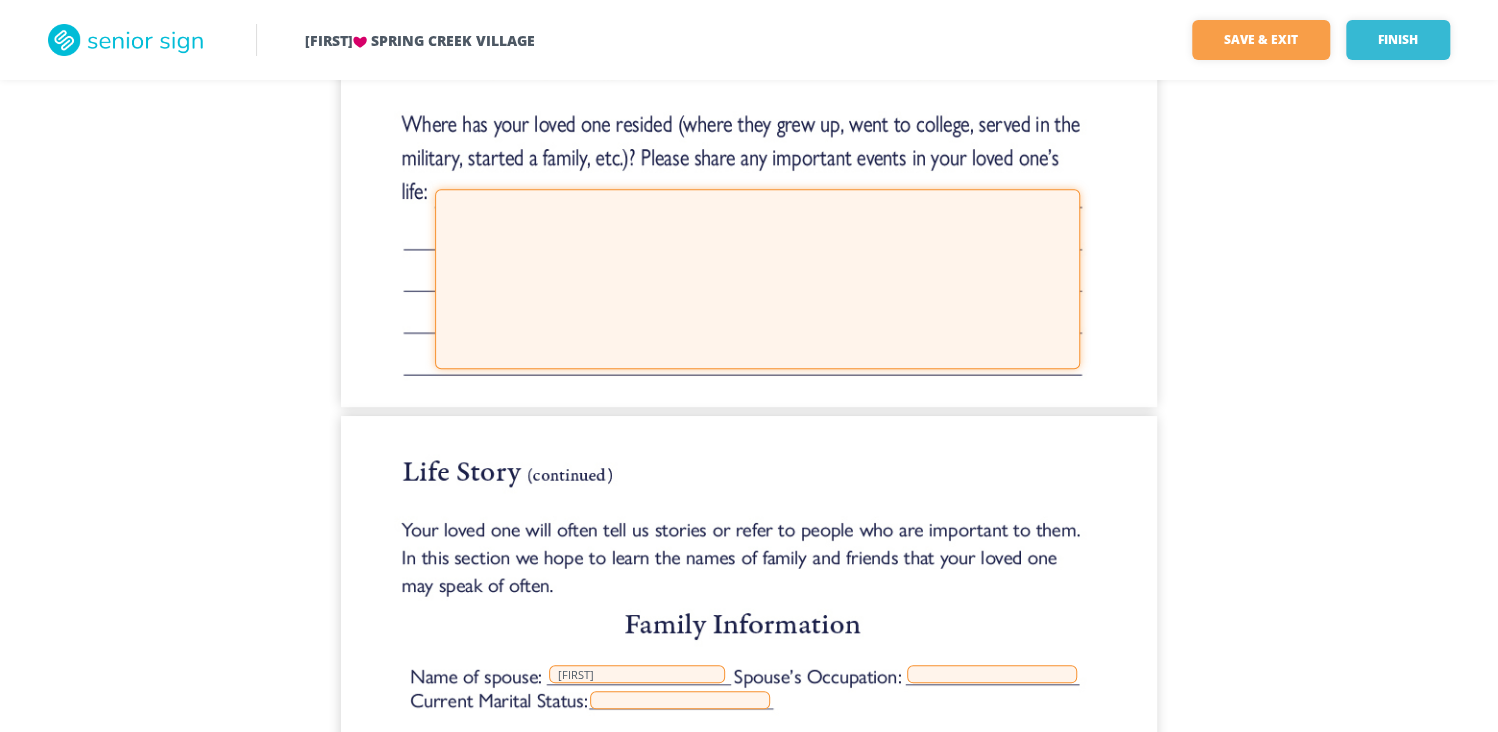 click at bounding box center (757, 279) 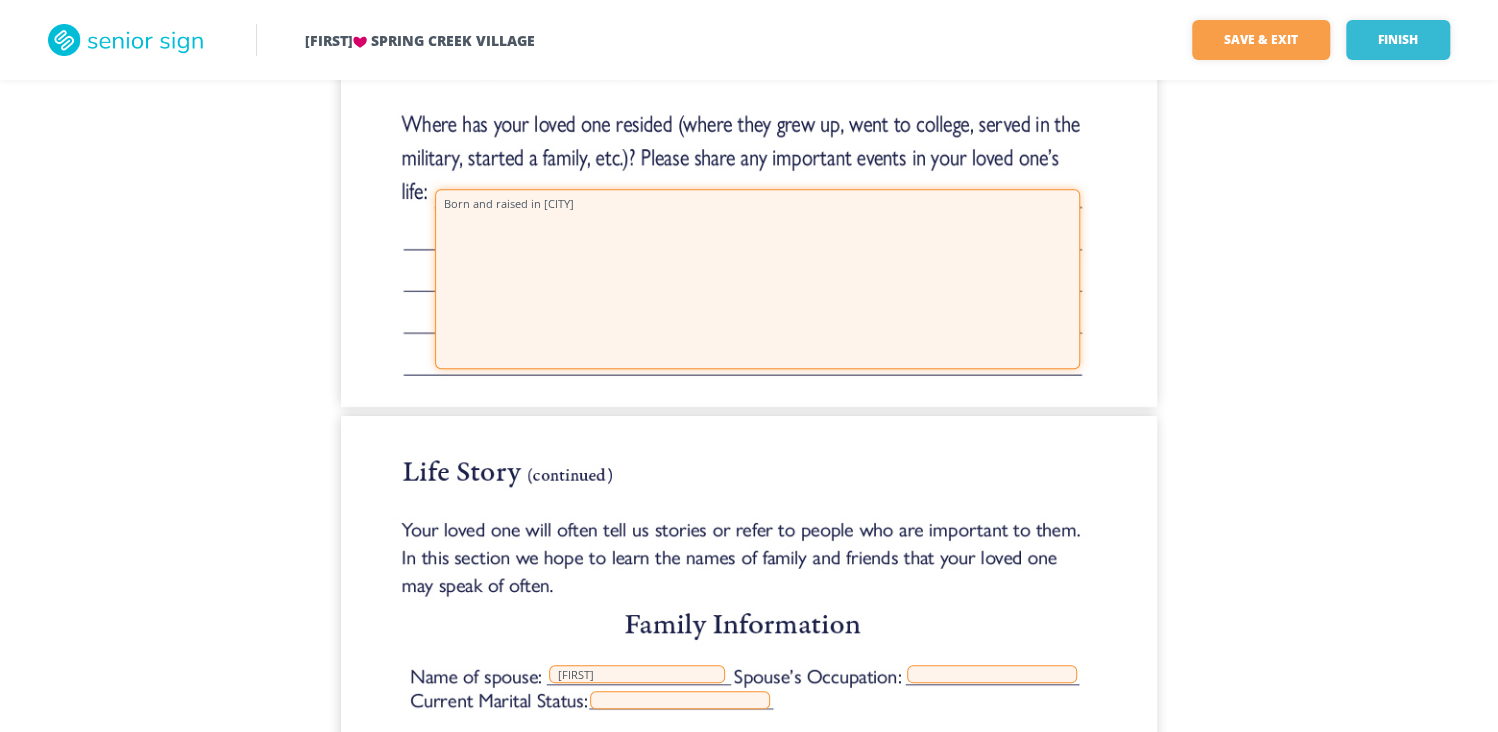 type on "Born and raised in [CITY]" 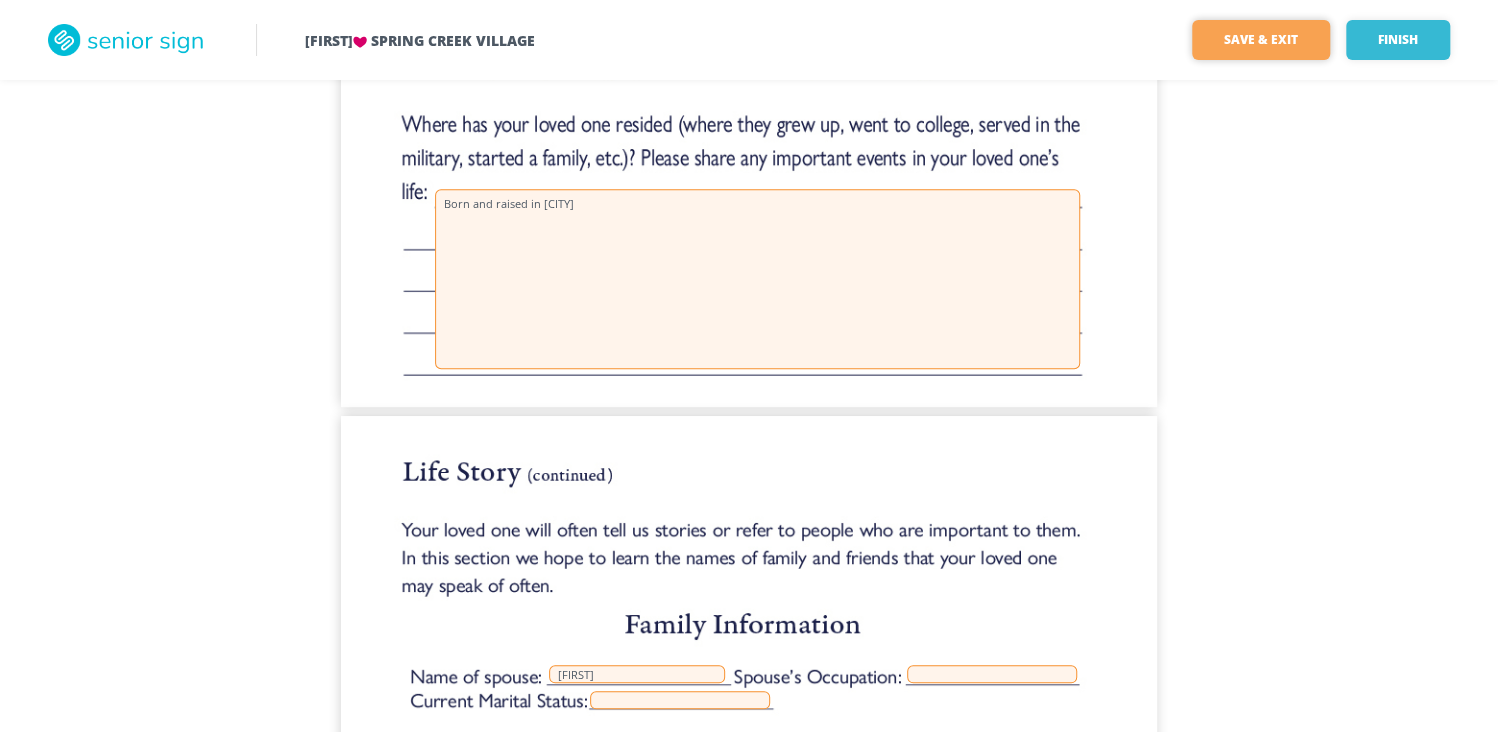 click on "Save & Exit" at bounding box center [1261, 40] 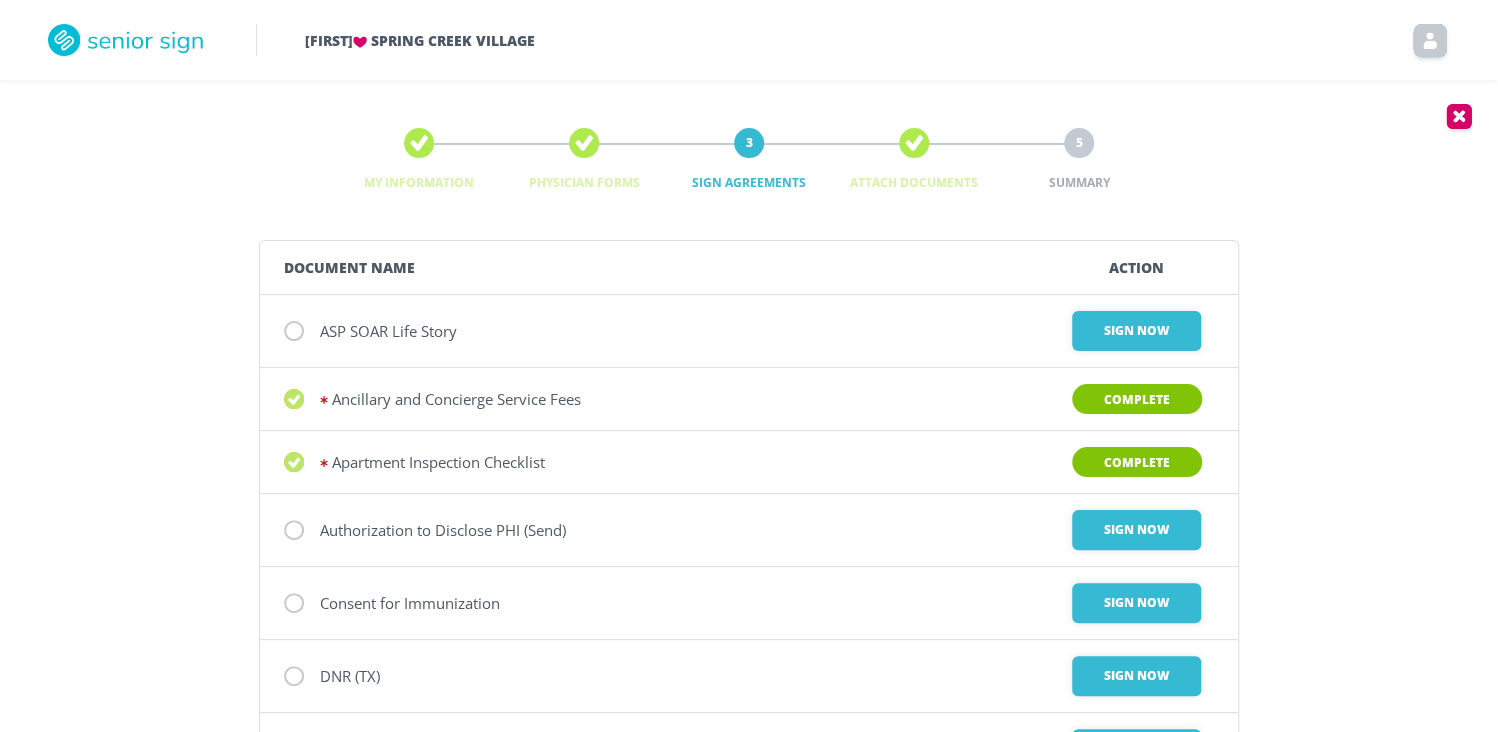 click at bounding box center (1430, 44) 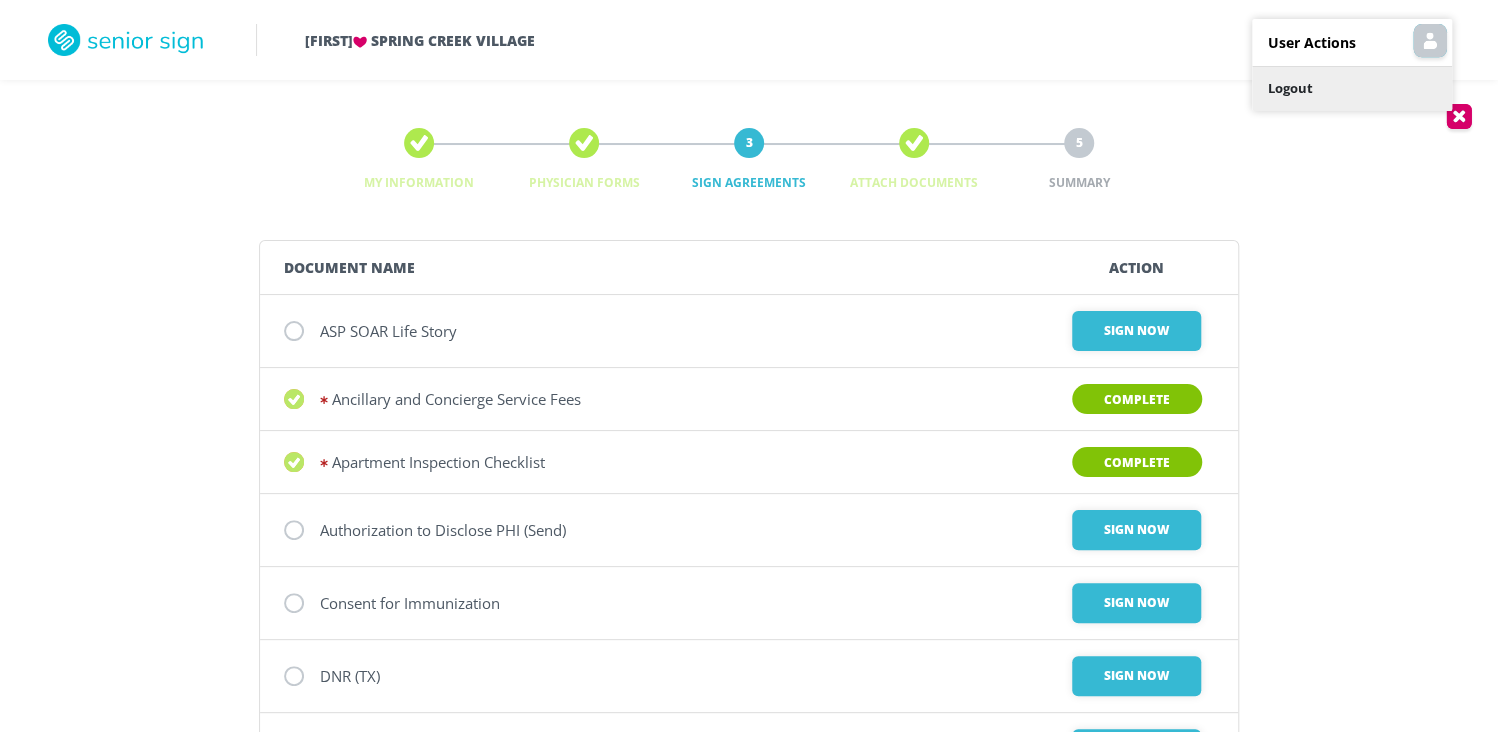 click on "Logout" at bounding box center (1352, 89) 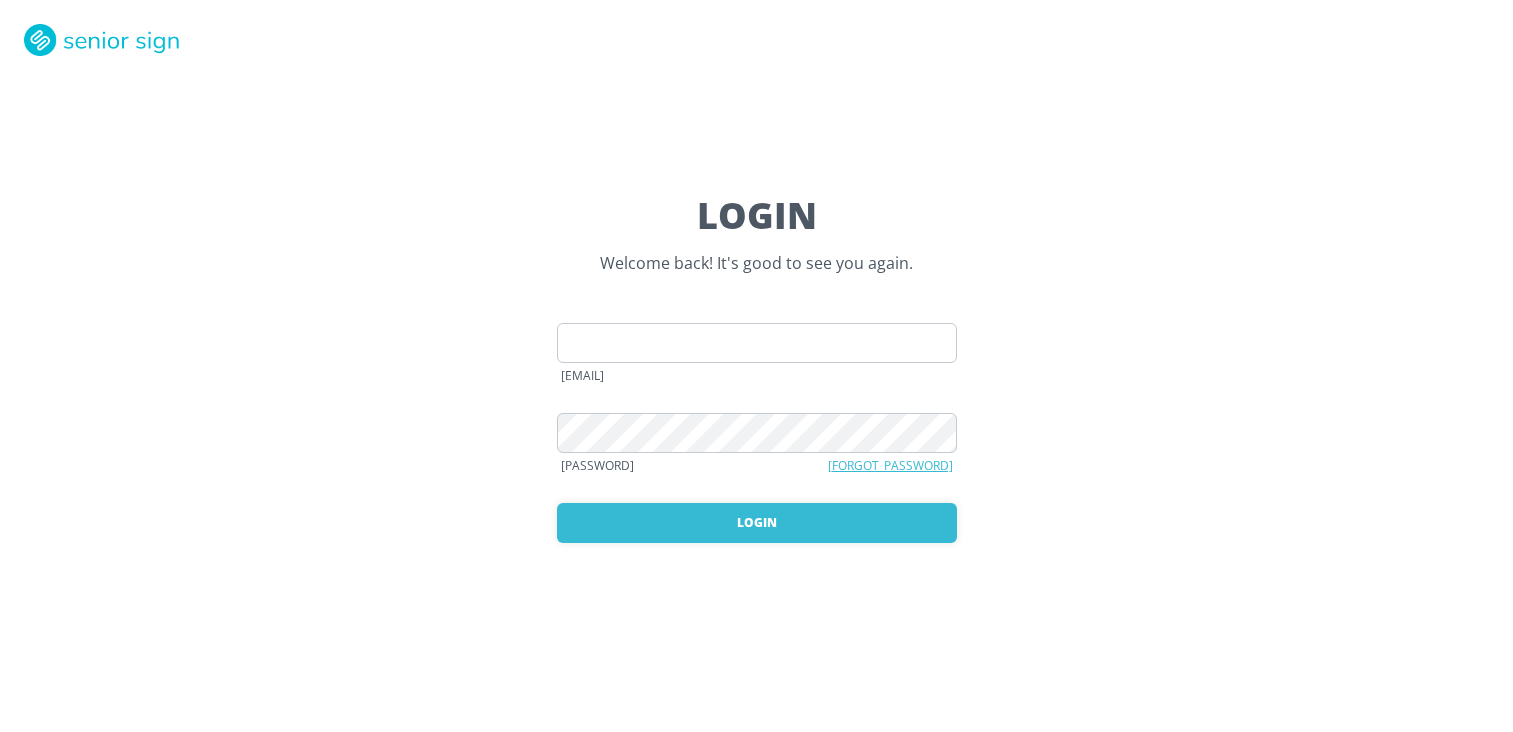 scroll, scrollTop: 0, scrollLeft: 0, axis: both 